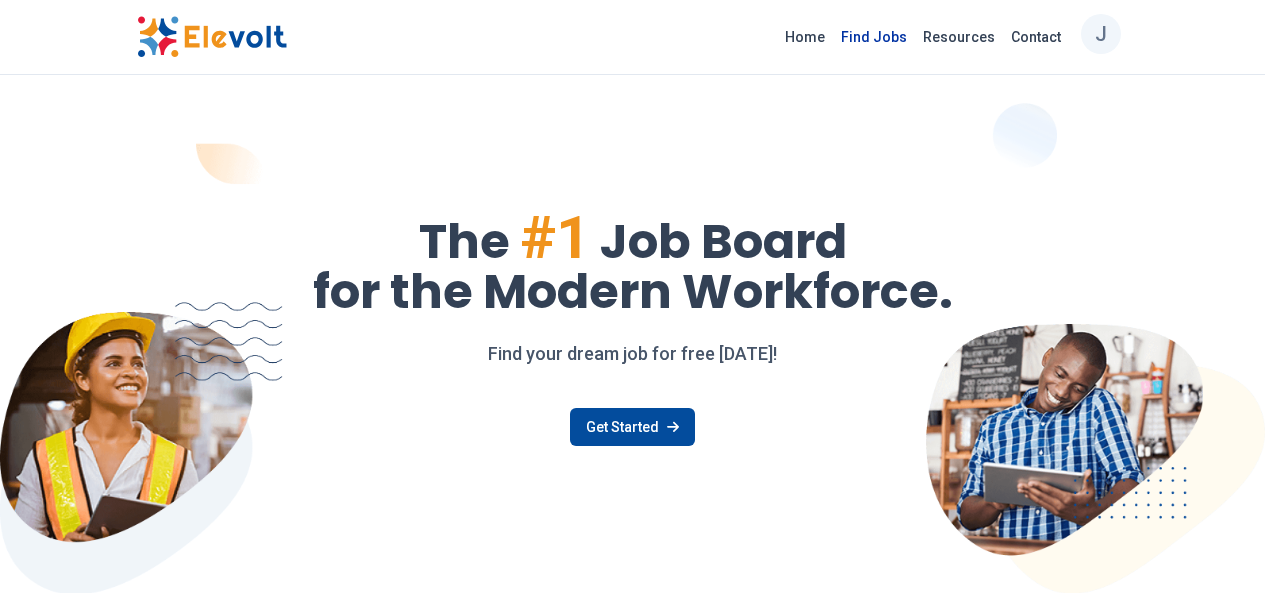scroll, scrollTop: 0, scrollLeft: 0, axis: both 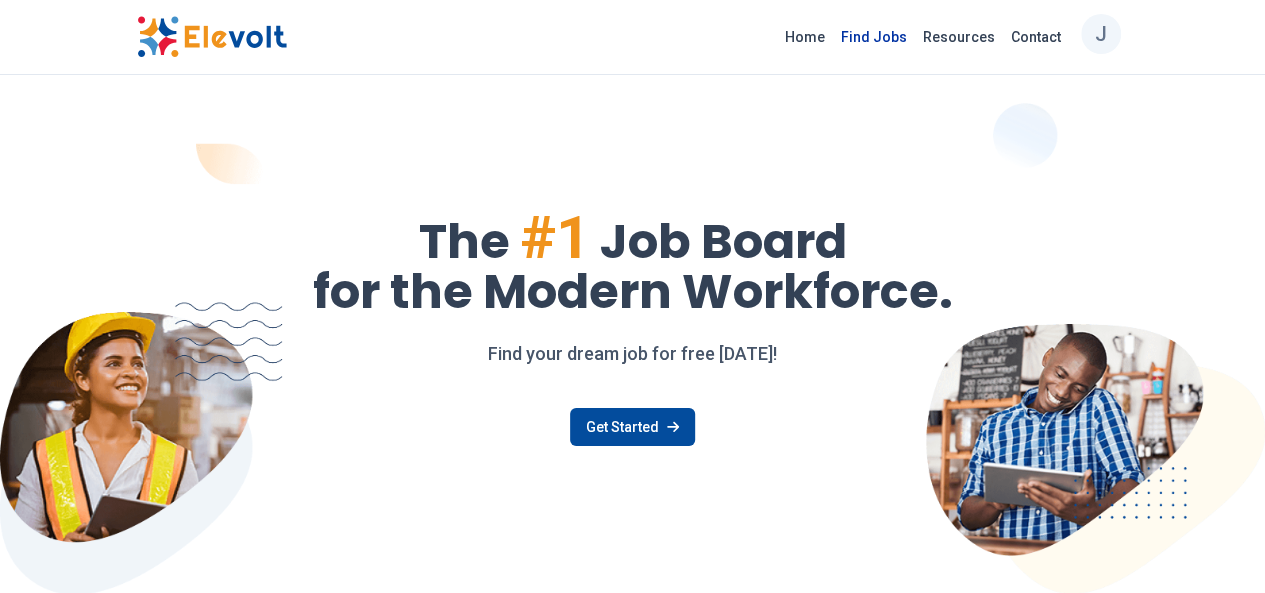 click on "Find Jobs" at bounding box center (874, 37) 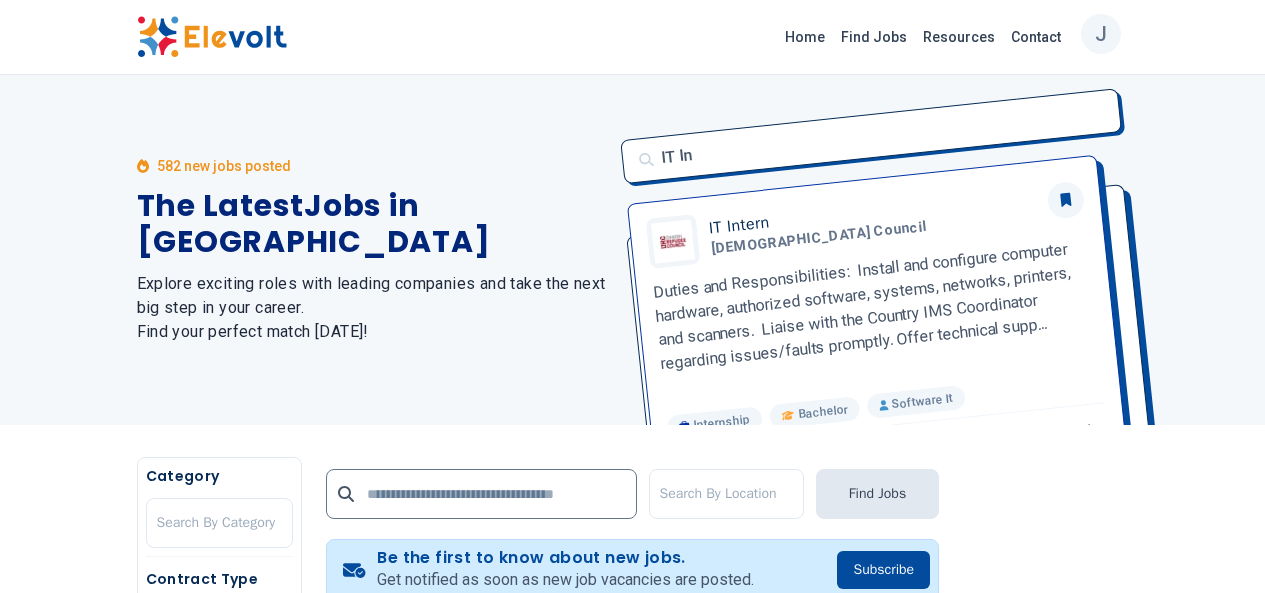 scroll, scrollTop: 0, scrollLeft: 0, axis: both 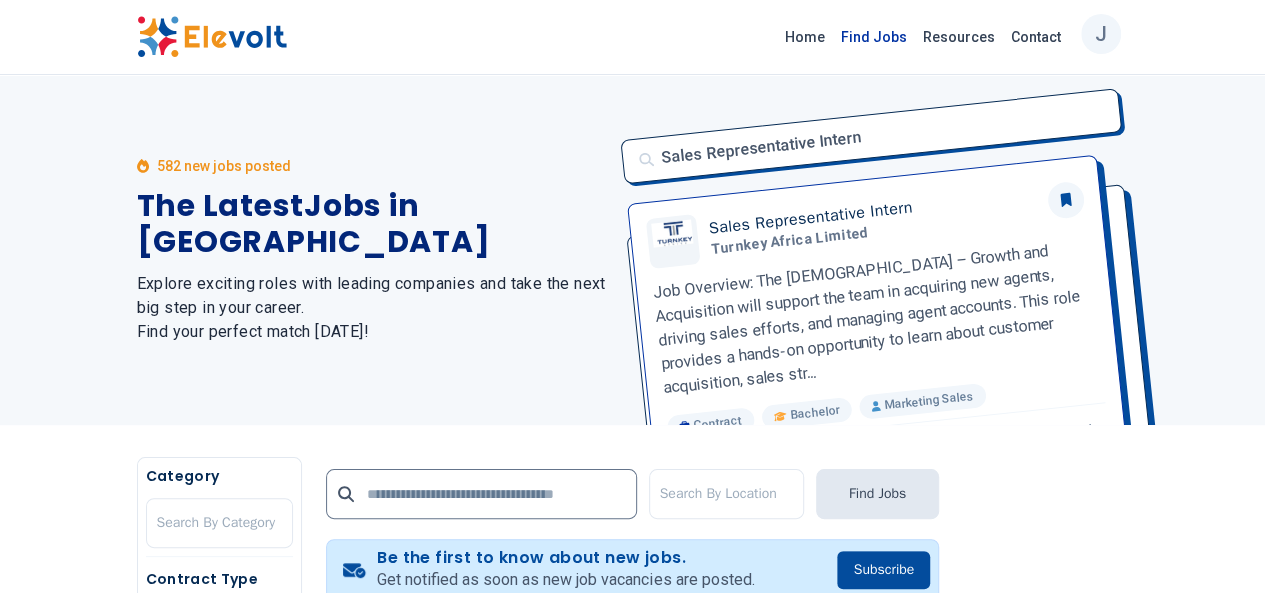 click on "Find Jobs" at bounding box center (874, 37) 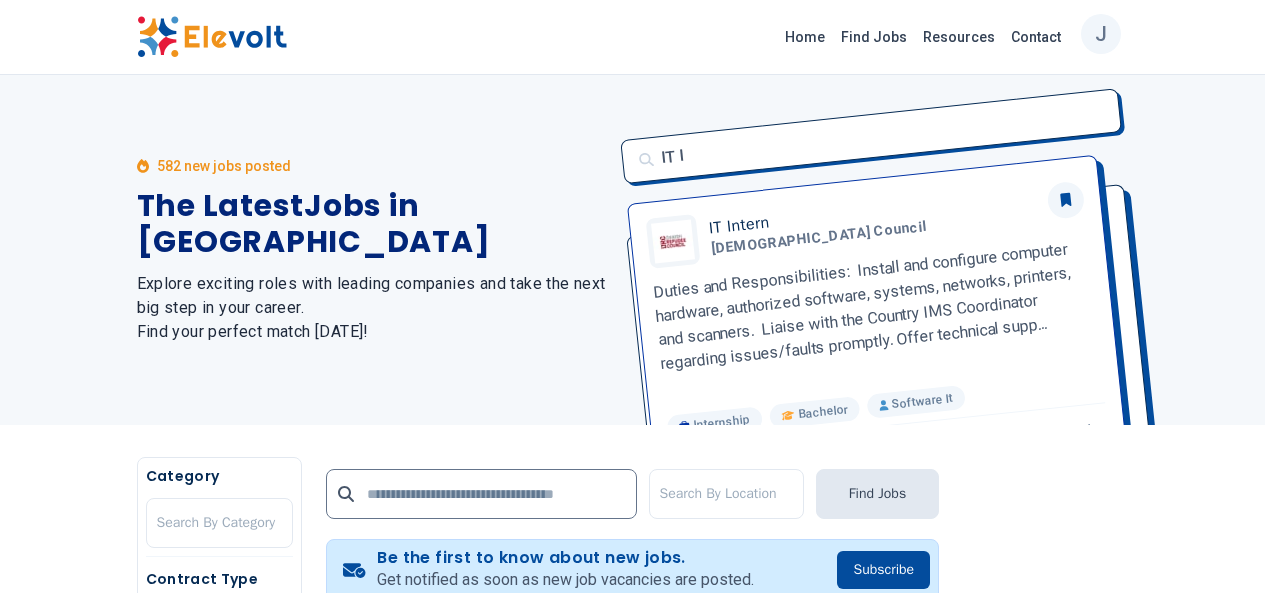 scroll, scrollTop: 0, scrollLeft: 0, axis: both 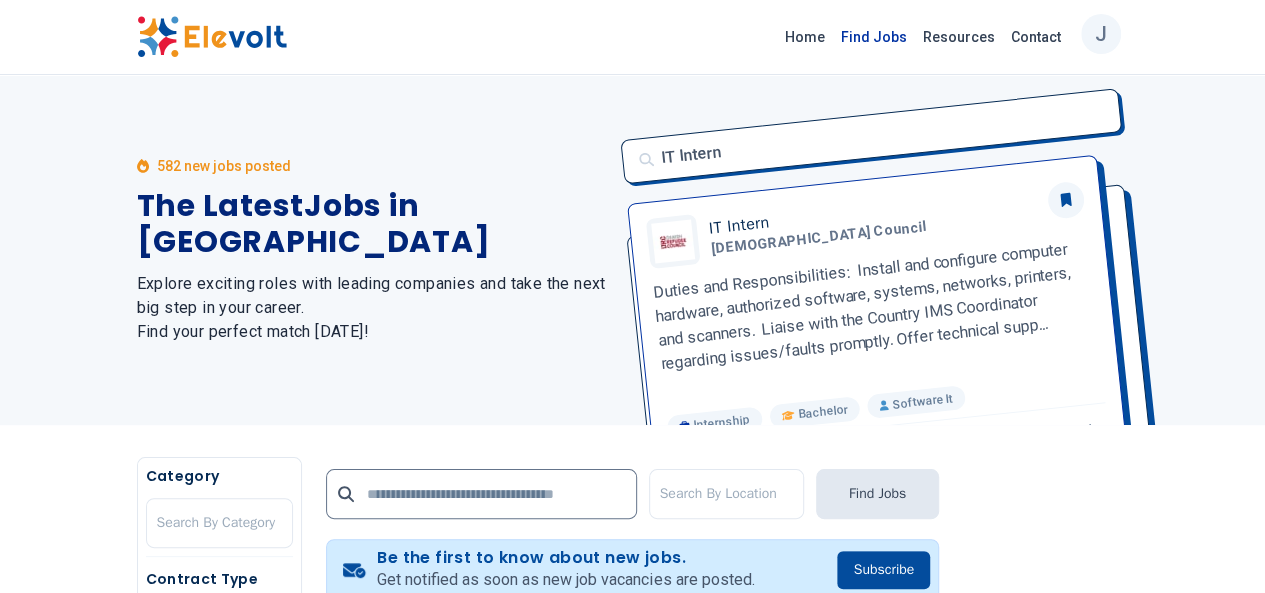 click on "Find Jobs" at bounding box center (874, 37) 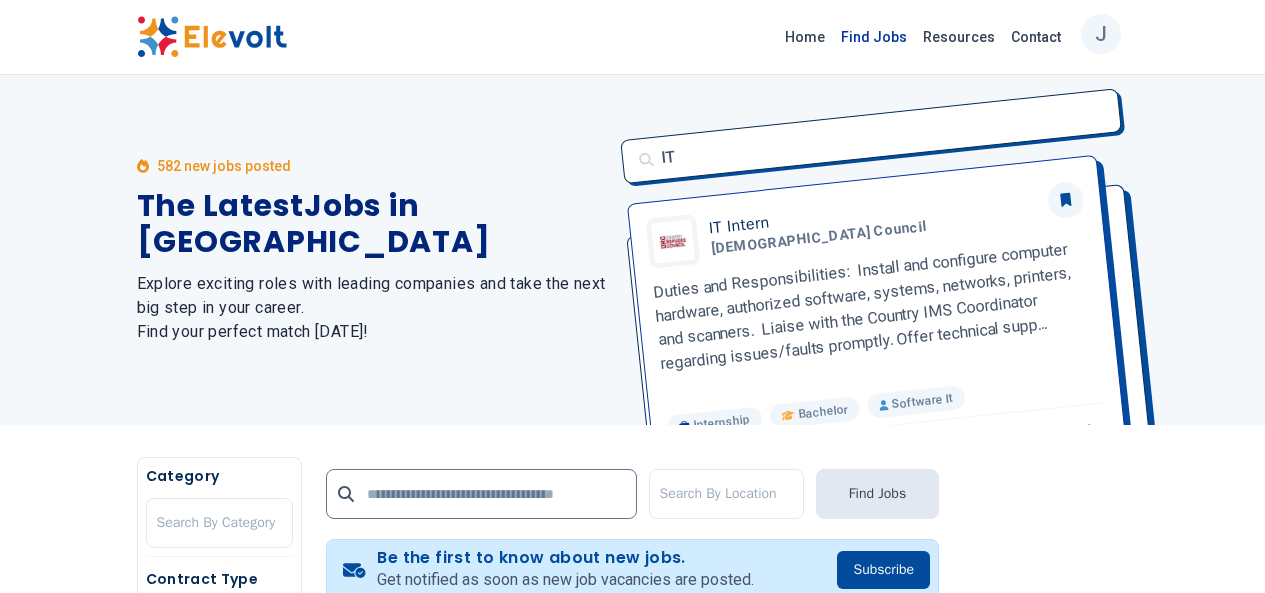 scroll, scrollTop: 0, scrollLeft: 0, axis: both 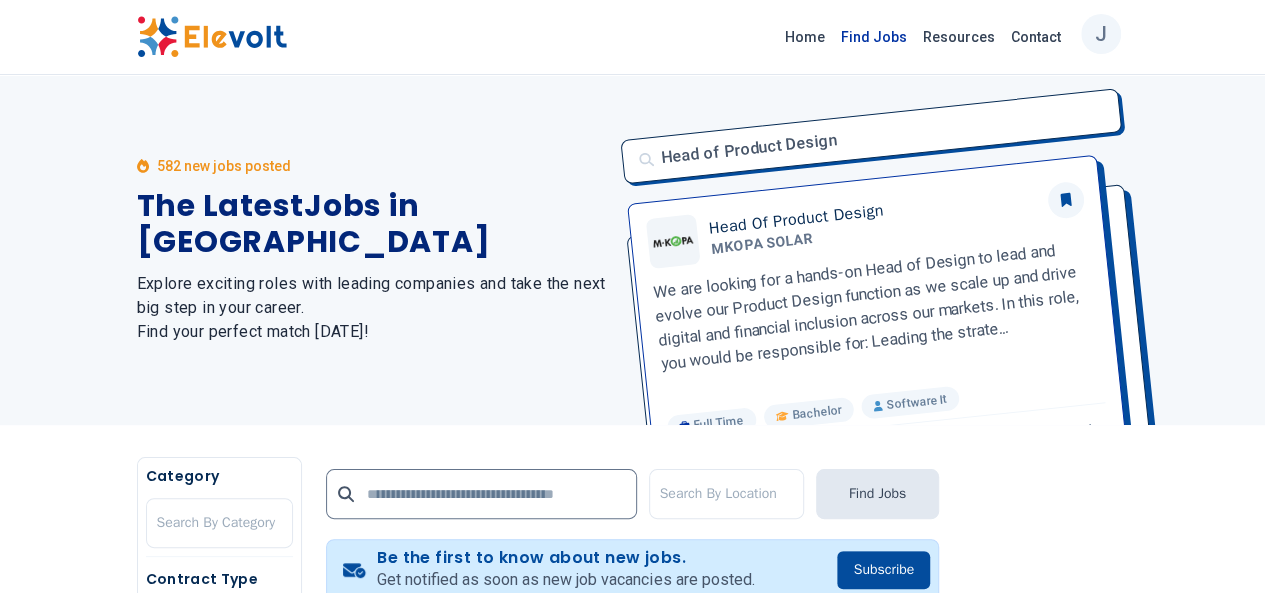 click on "Find Jobs" at bounding box center [874, 37] 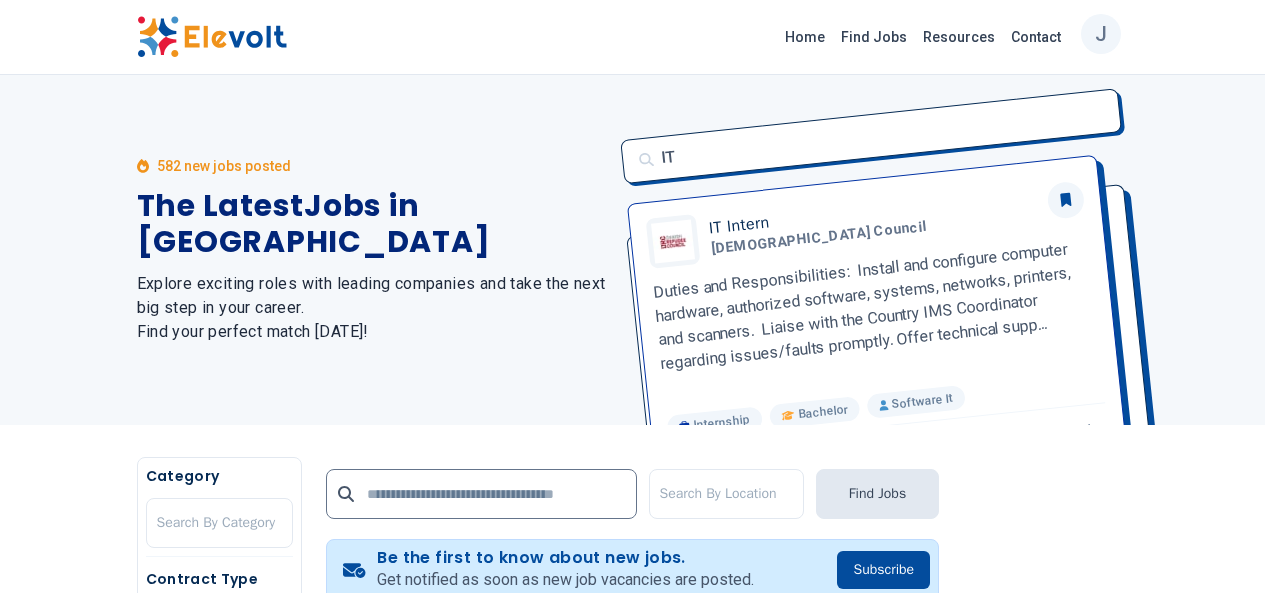 scroll, scrollTop: 0, scrollLeft: 0, axis: both 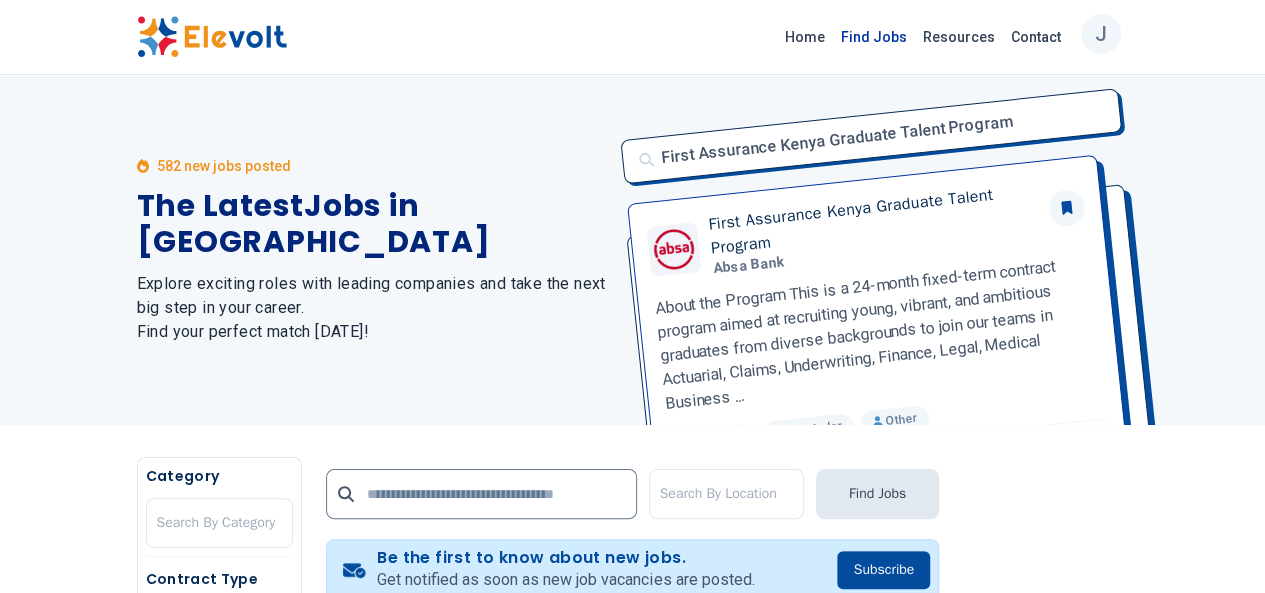 click on "Find Jobs" at bounding box center [874, 37] 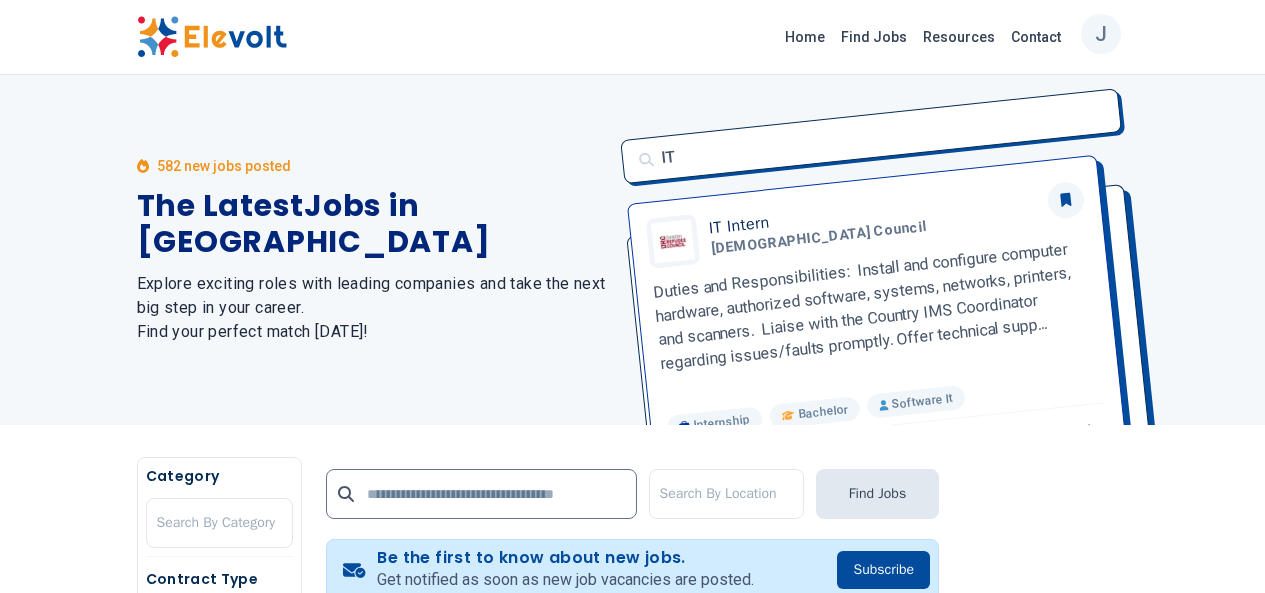 scroll, scrollTop: 0, scrollLeft: 0, axis: both 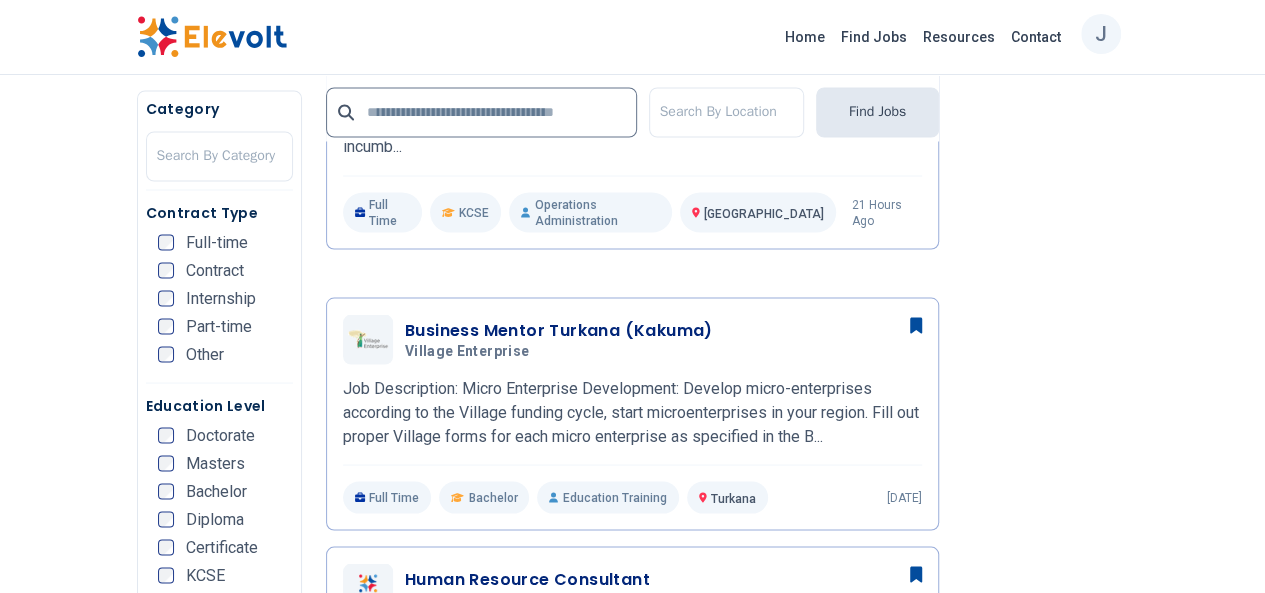 click at bounding box center (212, 37) 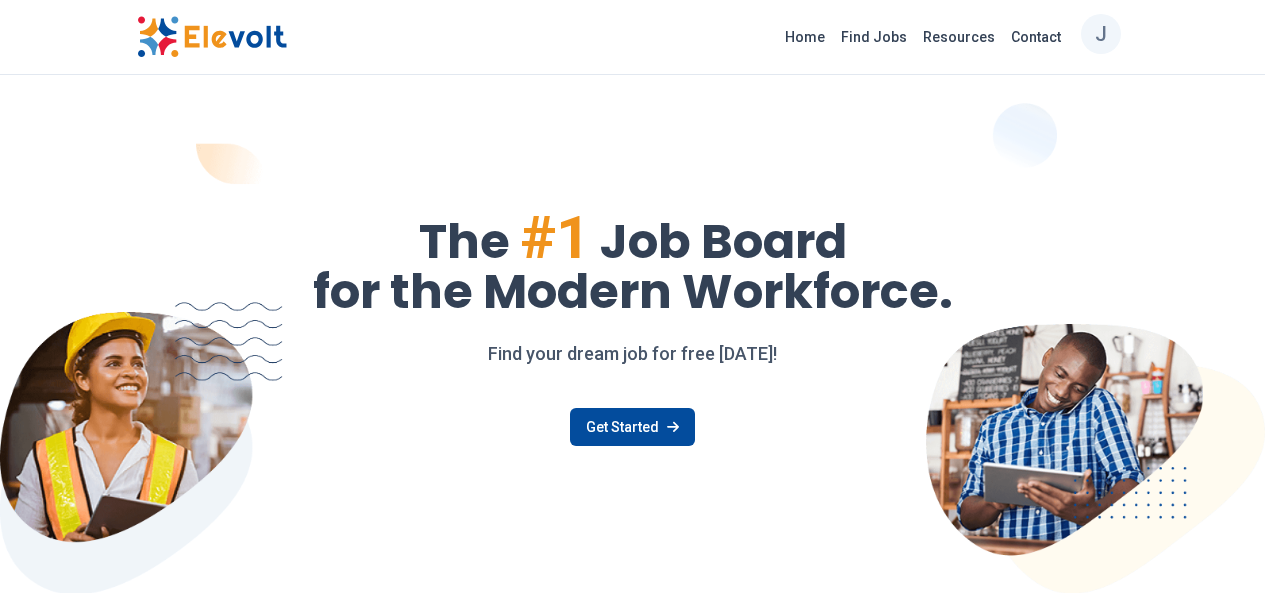 scroll, scrollTop: 0, scrollLeft: 0, axis: both 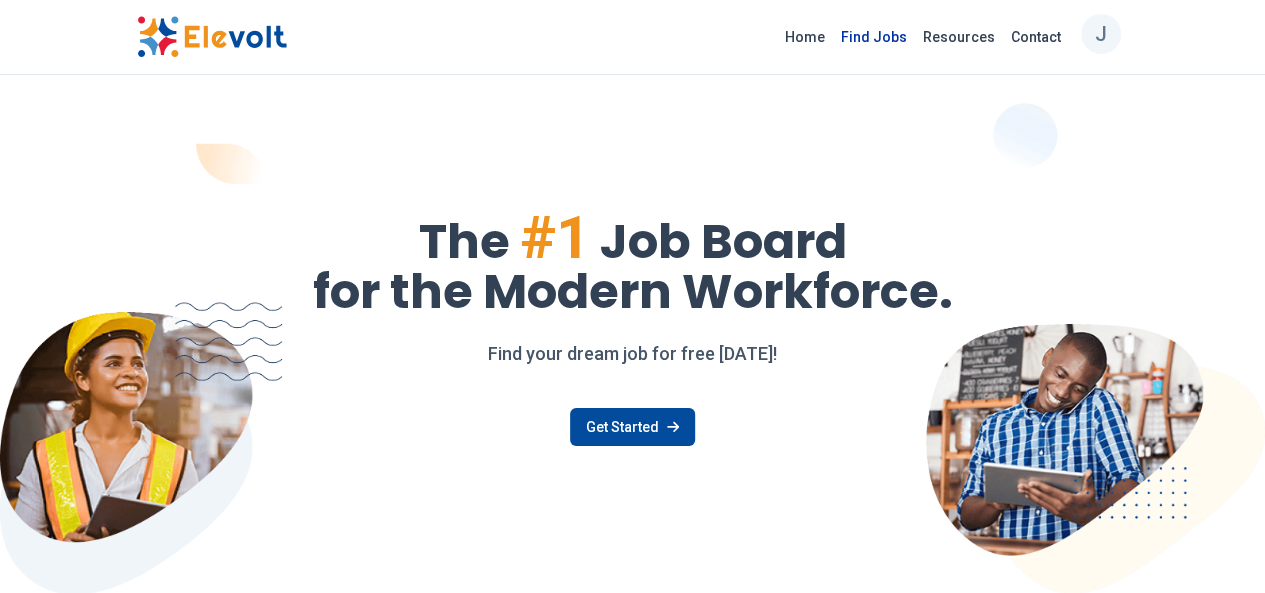 click on "Find Jobs" at bounding box center (874, 37) 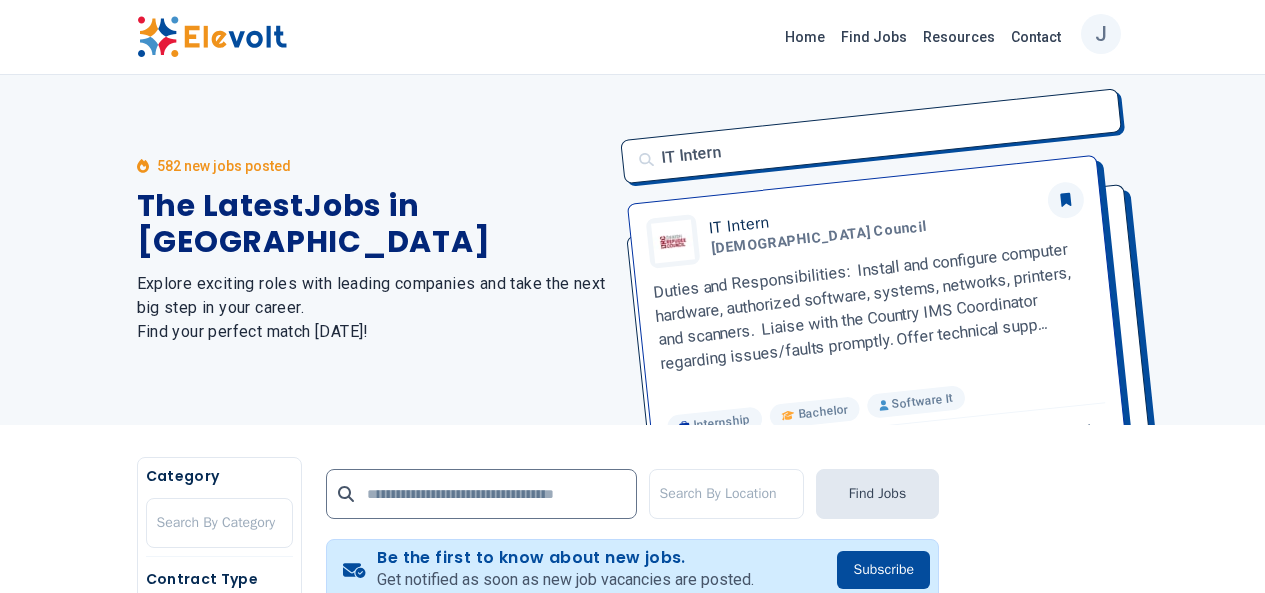 scroll, scrollTop: 0, scrollLeft: 0, axis: both 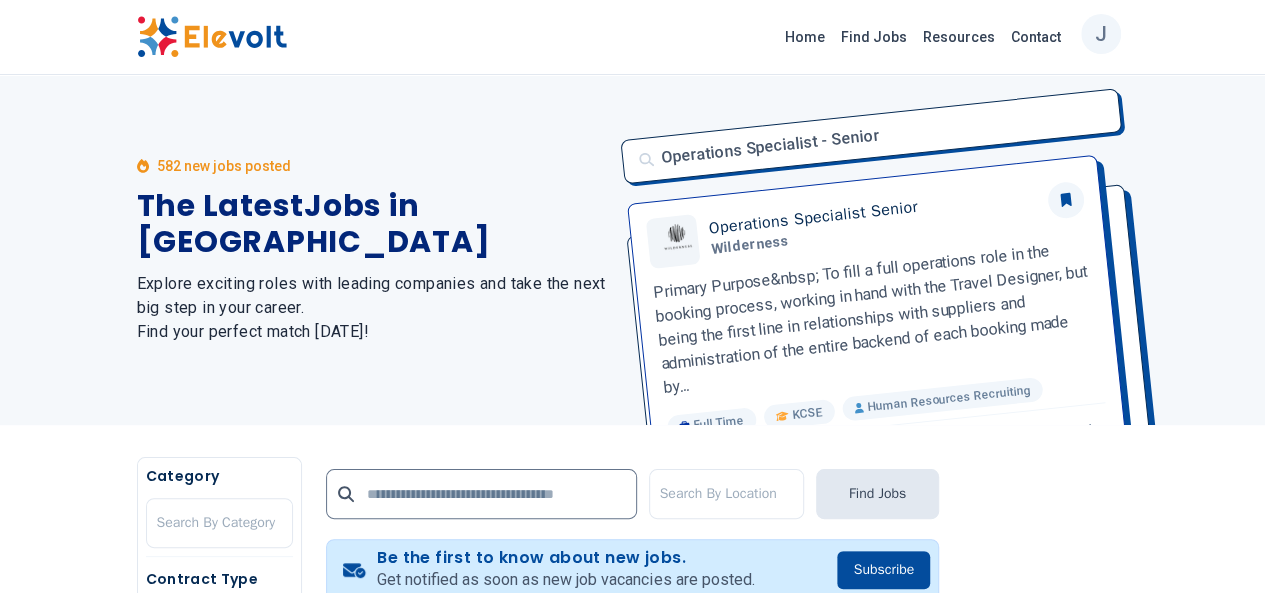 click at bounding box center (212, 37) 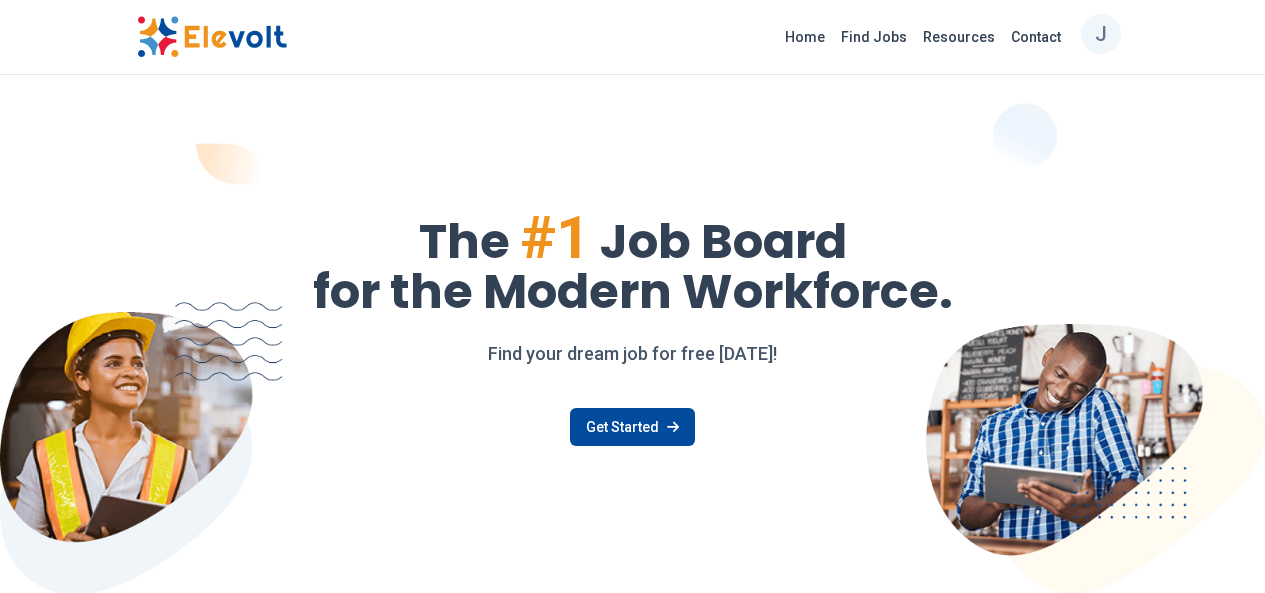 scroll, scrollTop: 0, scrollLeft: 0, axis: both 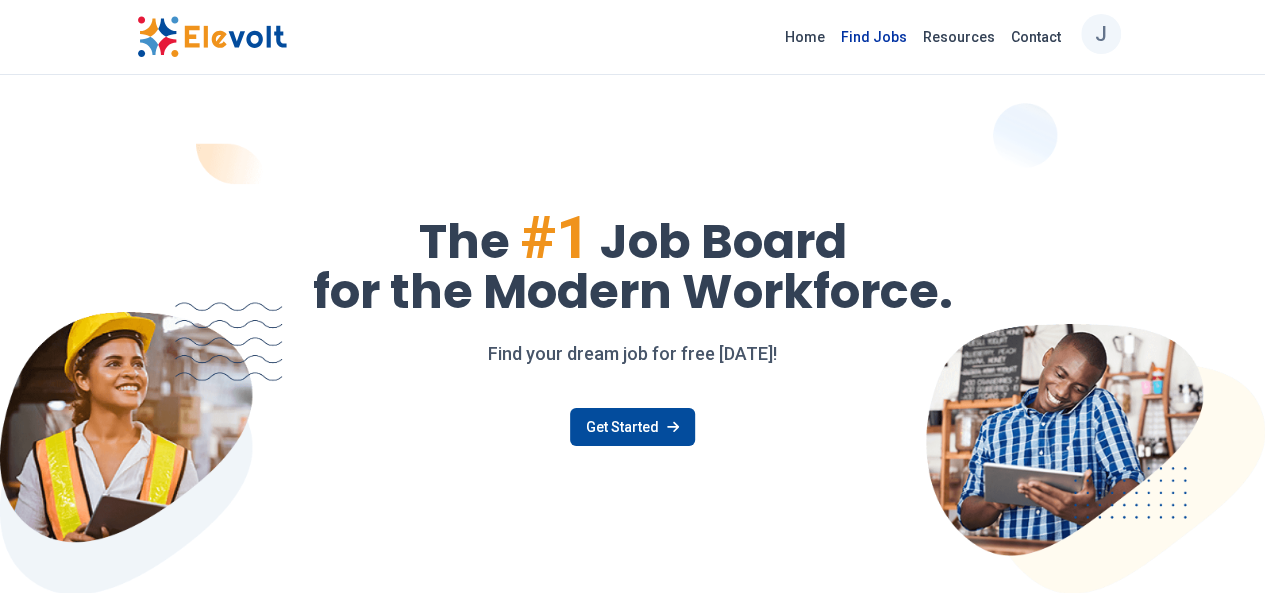 click on "Find Jobs" at bounding box center [874, 37] 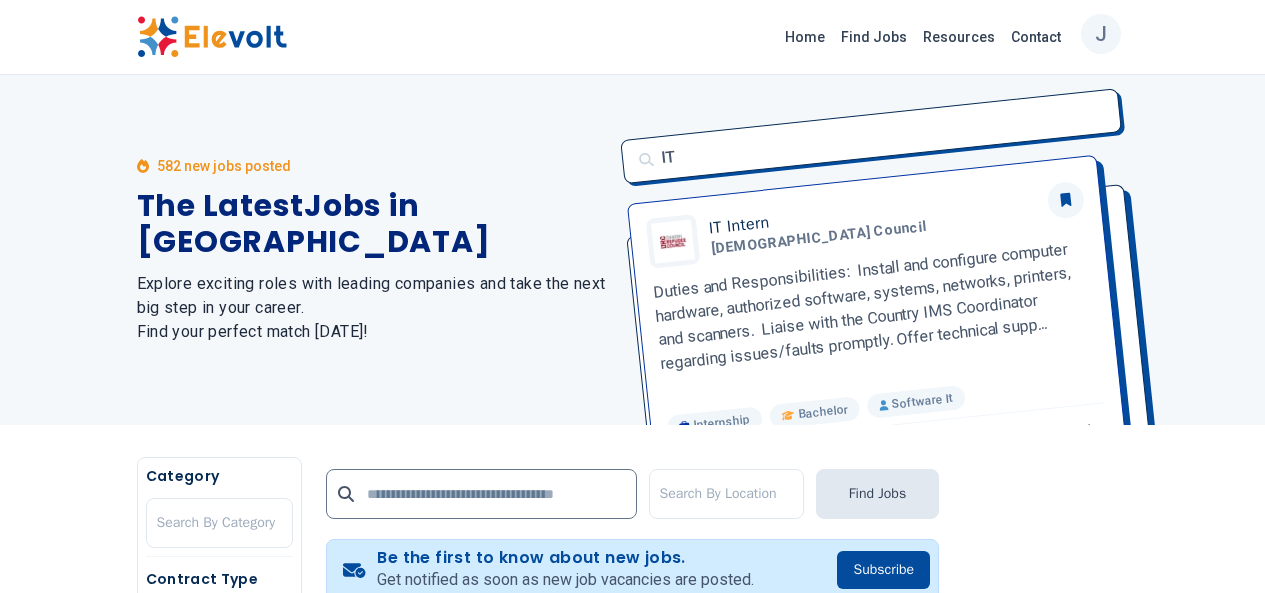 scroll, scrollTop: 0, scrollLeft: 0, axis: both 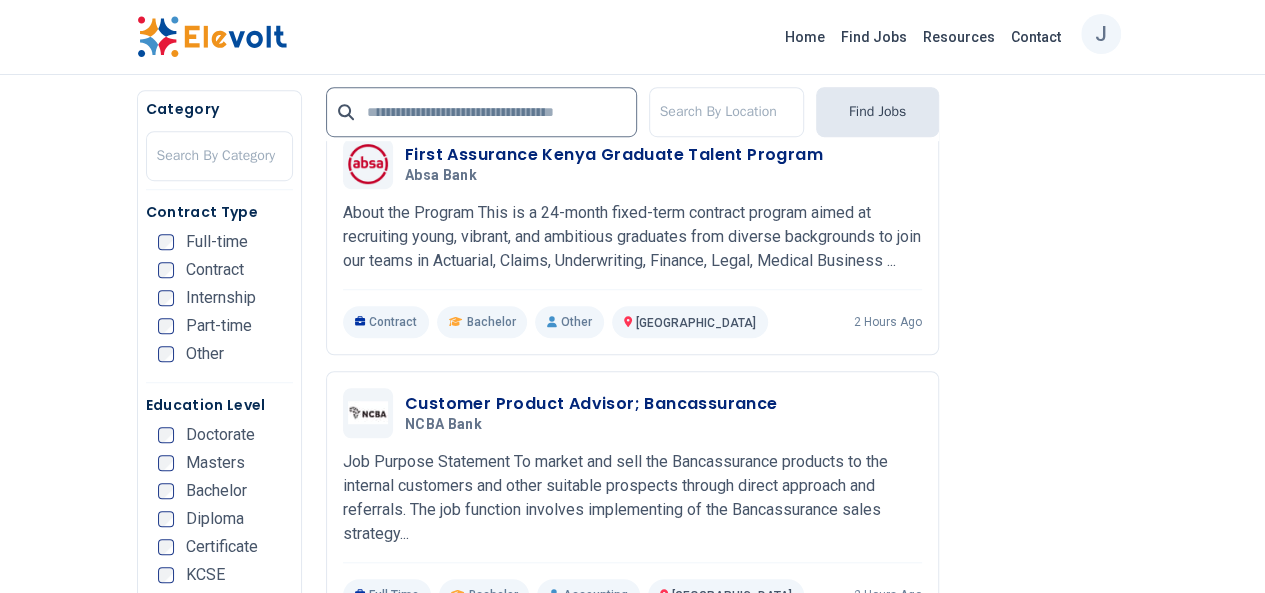 click on "2" at bounding box center [580, 708] 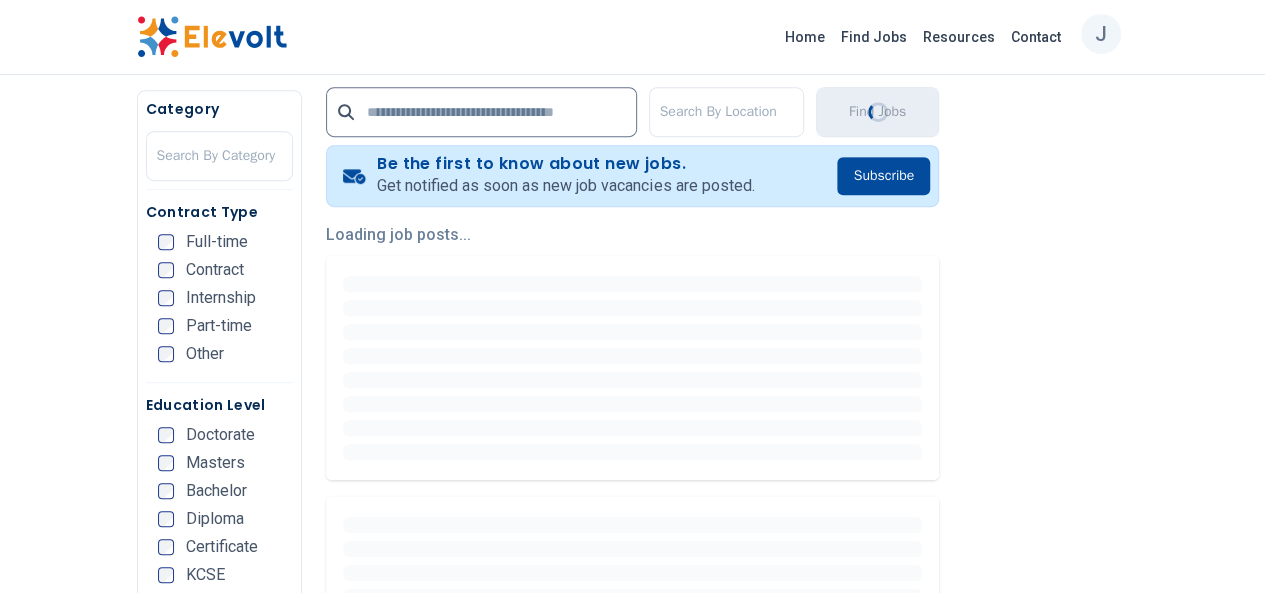 scroll, scrollTop: 400, scrollLeft: 0, axis: vertical 